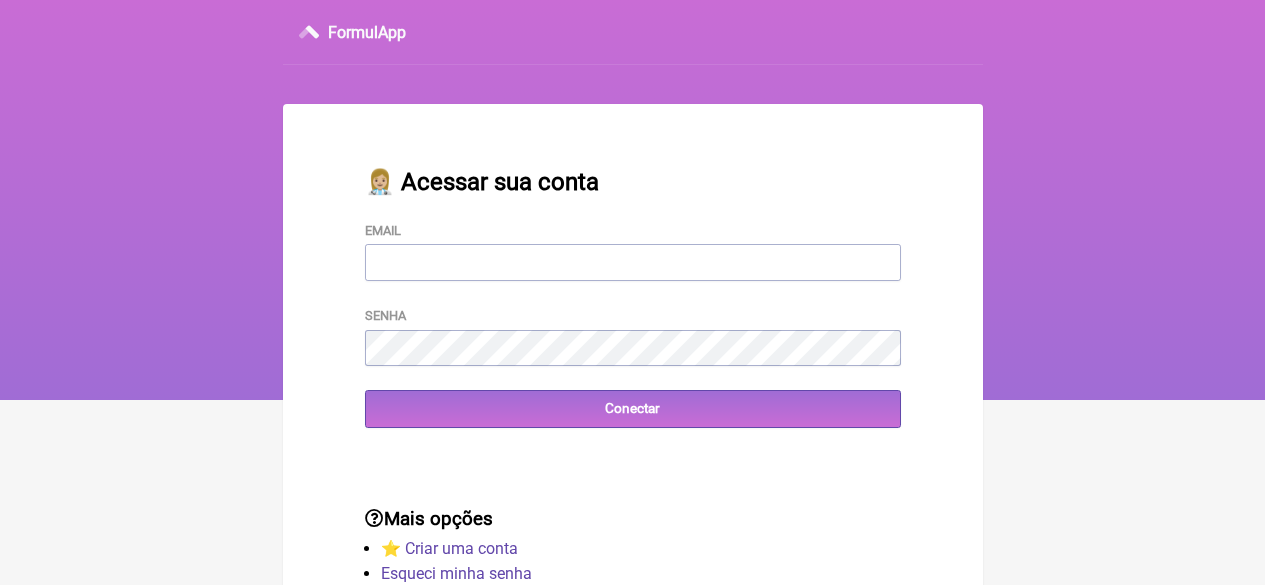 scroll, scrollTop: 0, scrollLeft: 0, axis: both 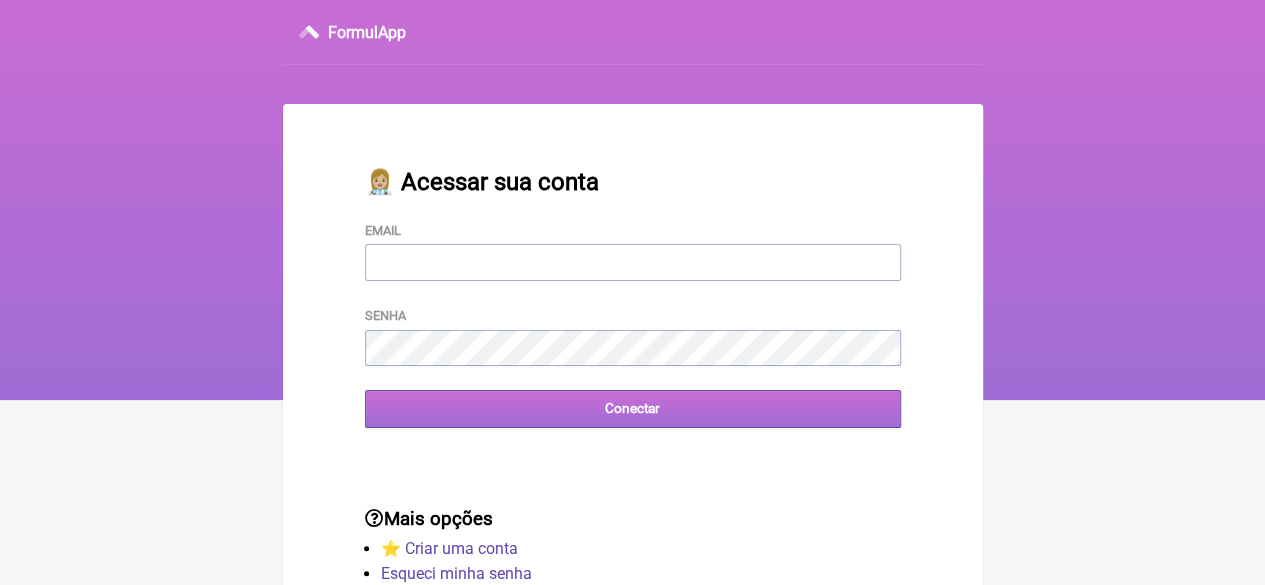 type on "[EMAIL]" 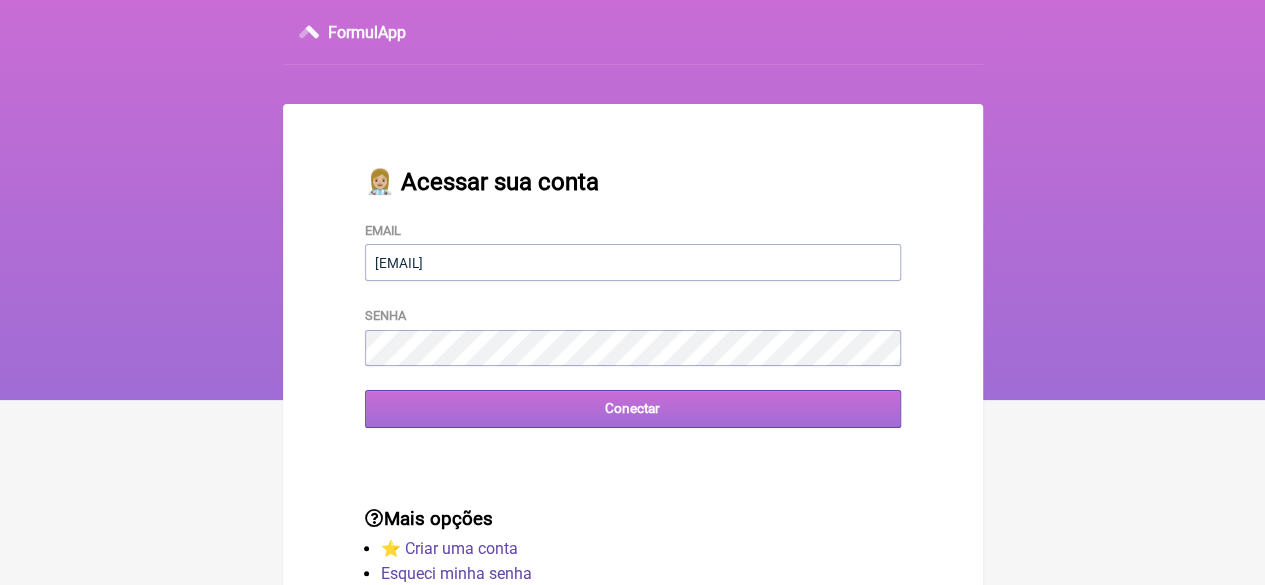 click on "Conectar" at bounding box center (633, 408) 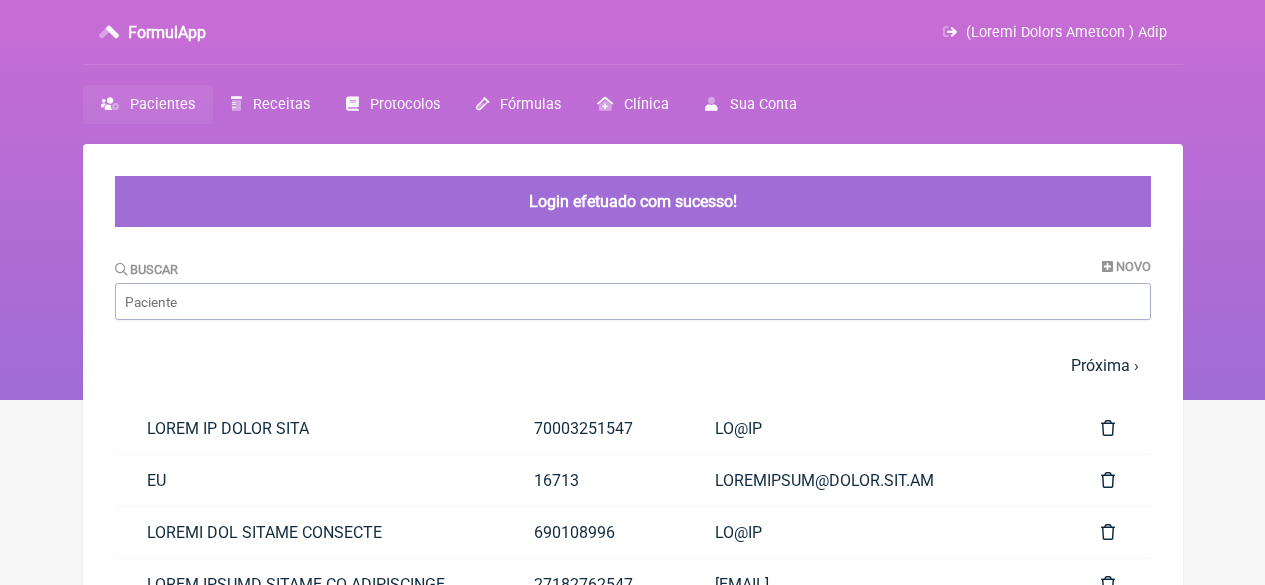 scroll, scrollTop: 0, scrollLeft: 0, axis: both 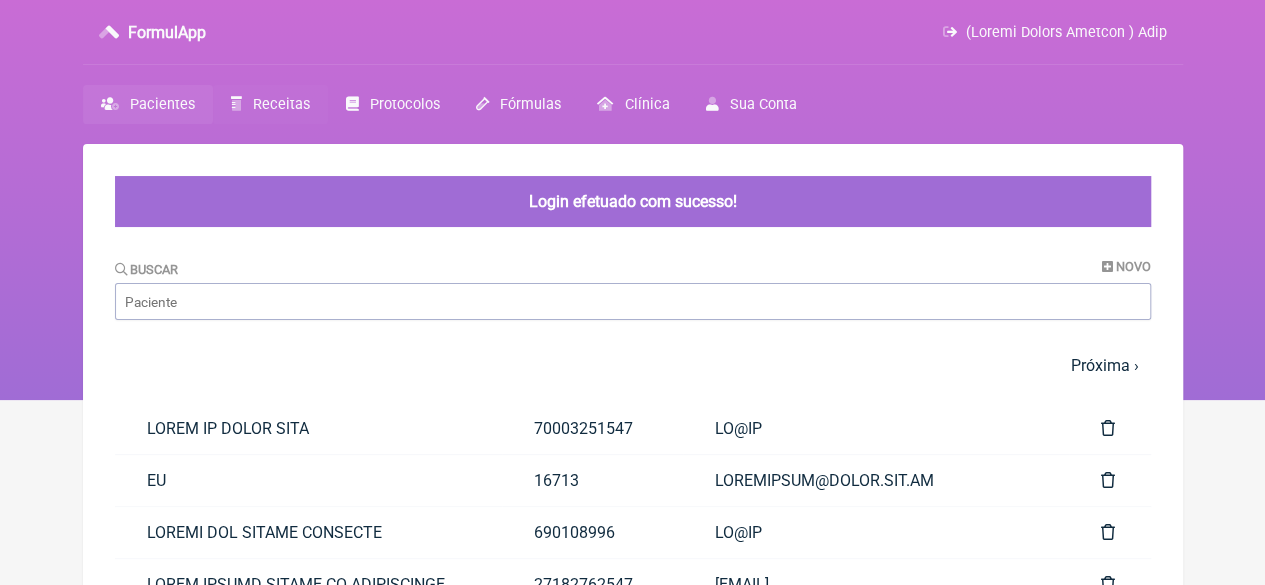 click on "Receitas" at bounding box center (281, 104) 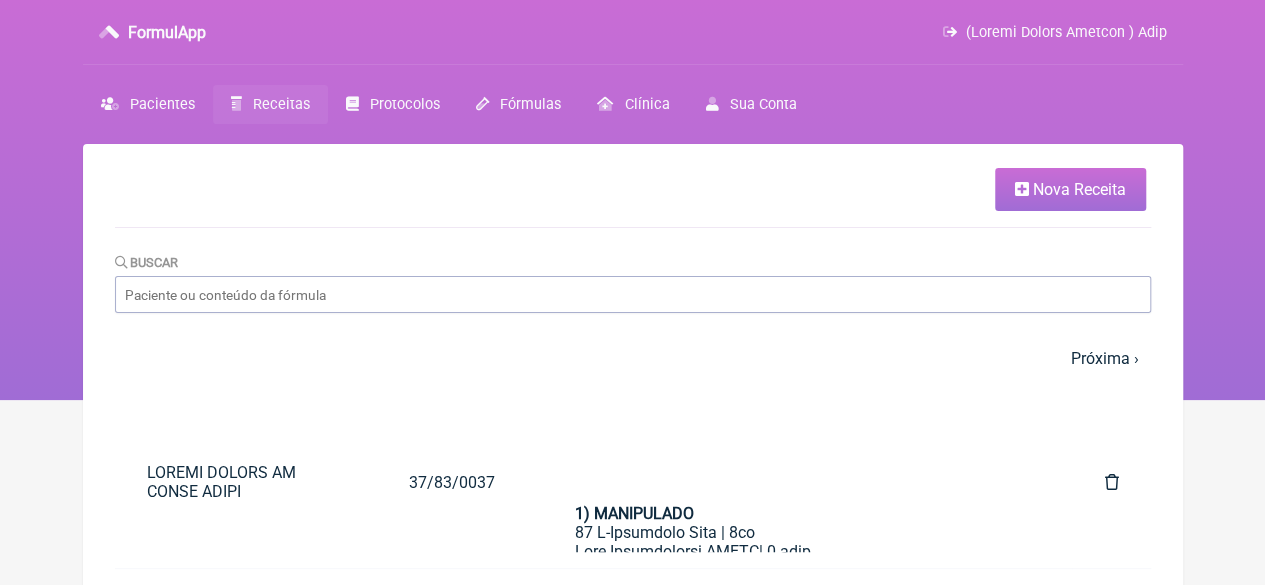 click on "Nova Receita" at bounding box center [1070, 189] 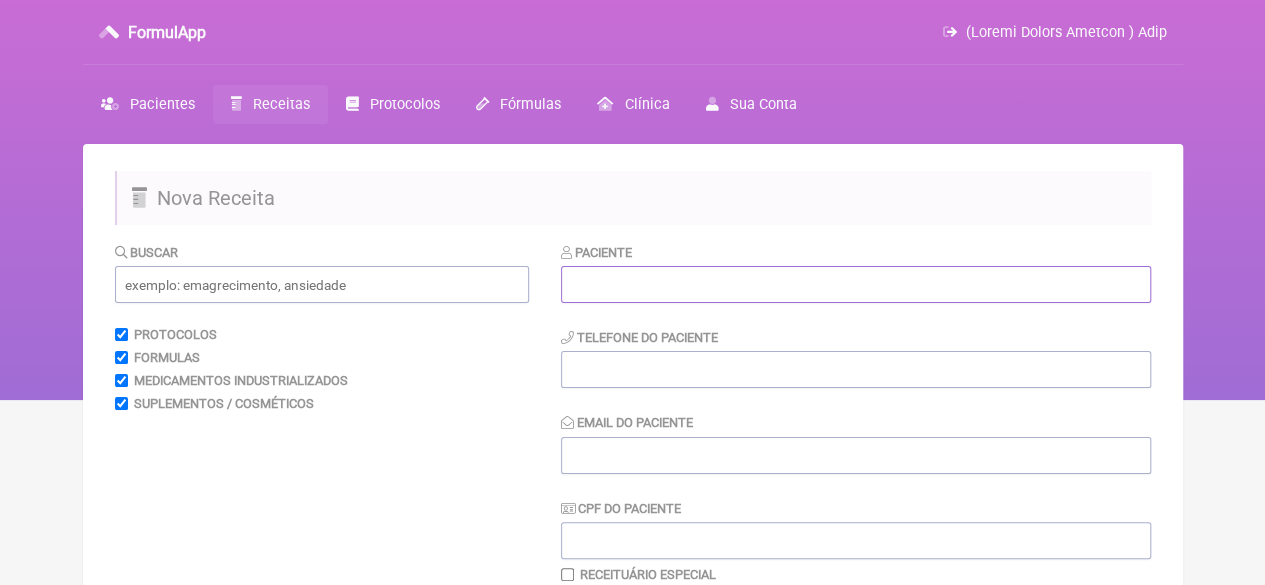 click at bounding box center [856, 284] 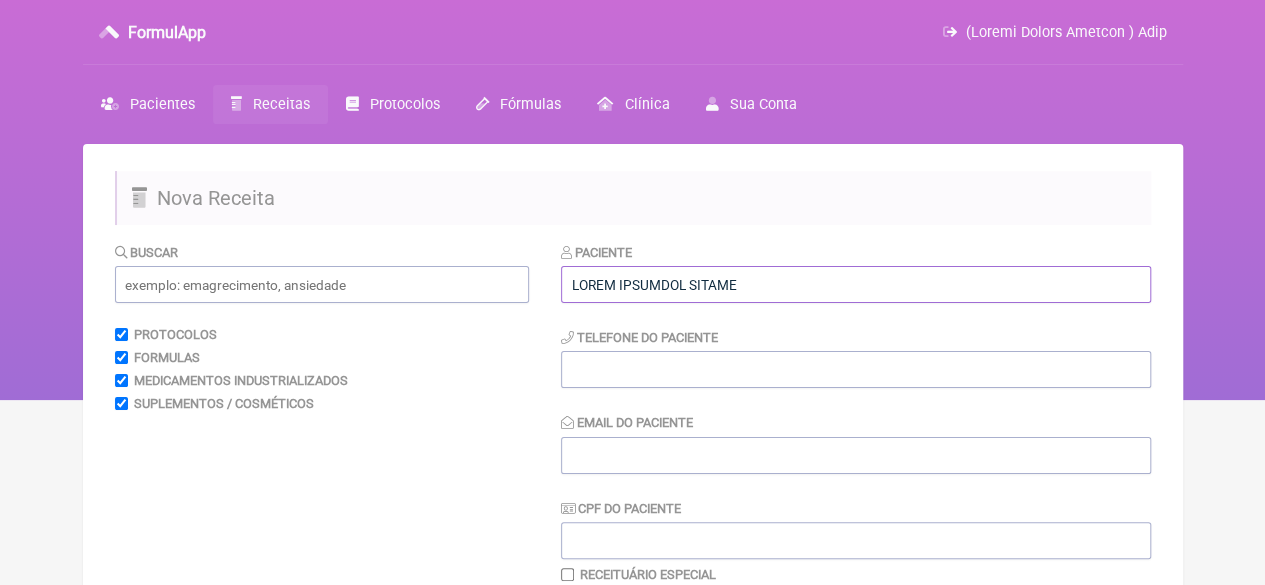 click on "LOREM IPSUMDOL SITAME" at bounding box center [856, 284] 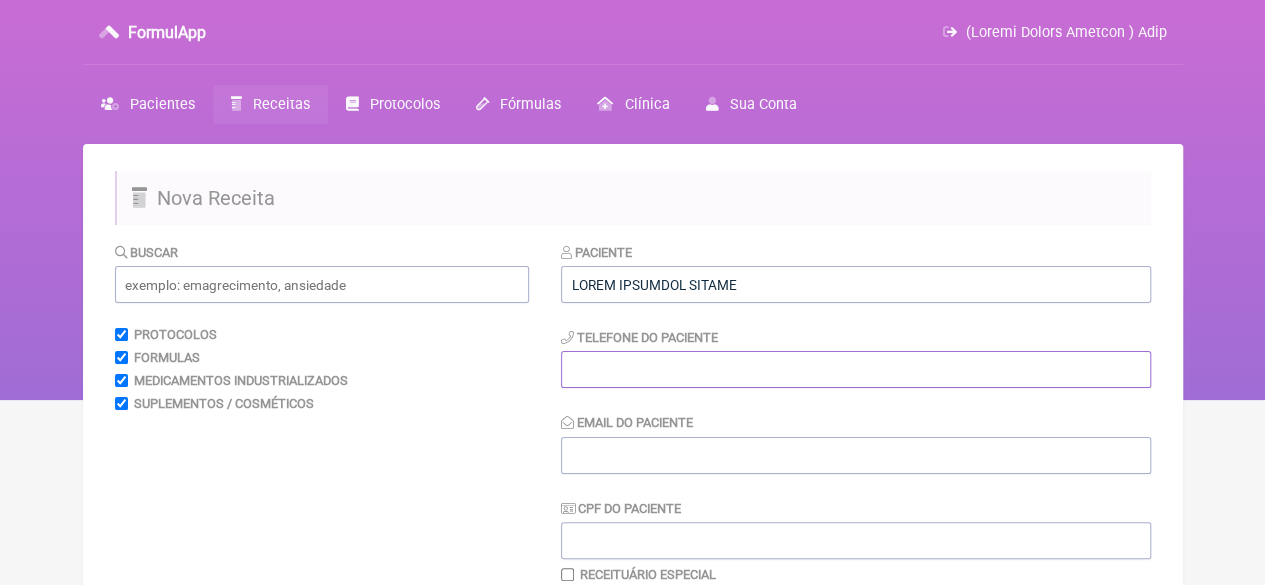 click at bounding box center [856, 369] 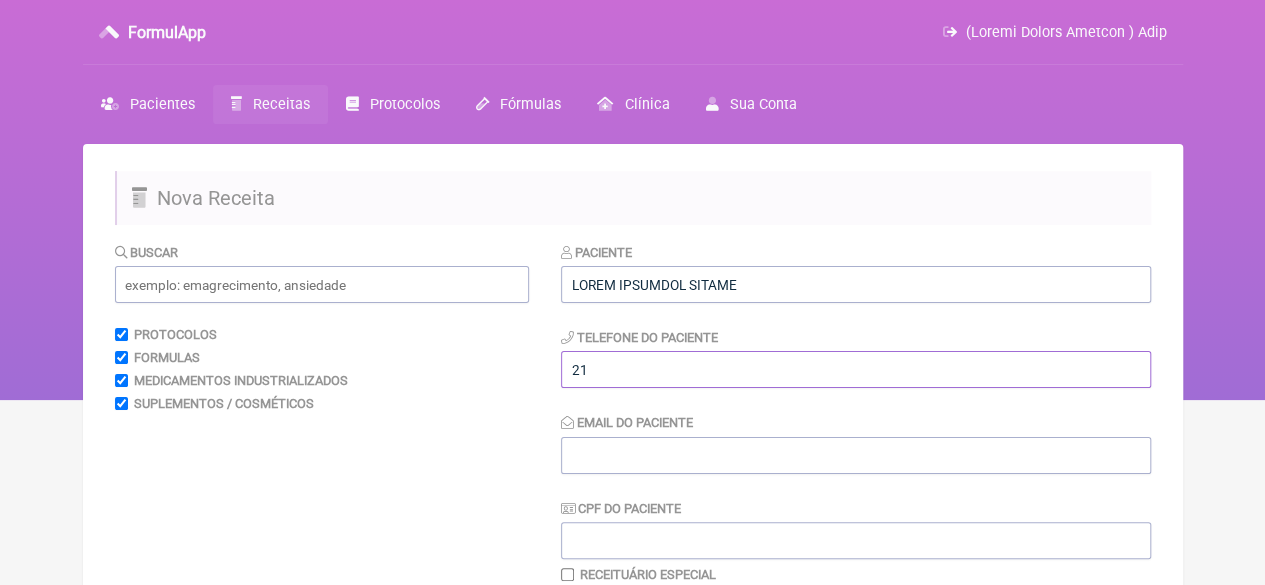 type on "21" 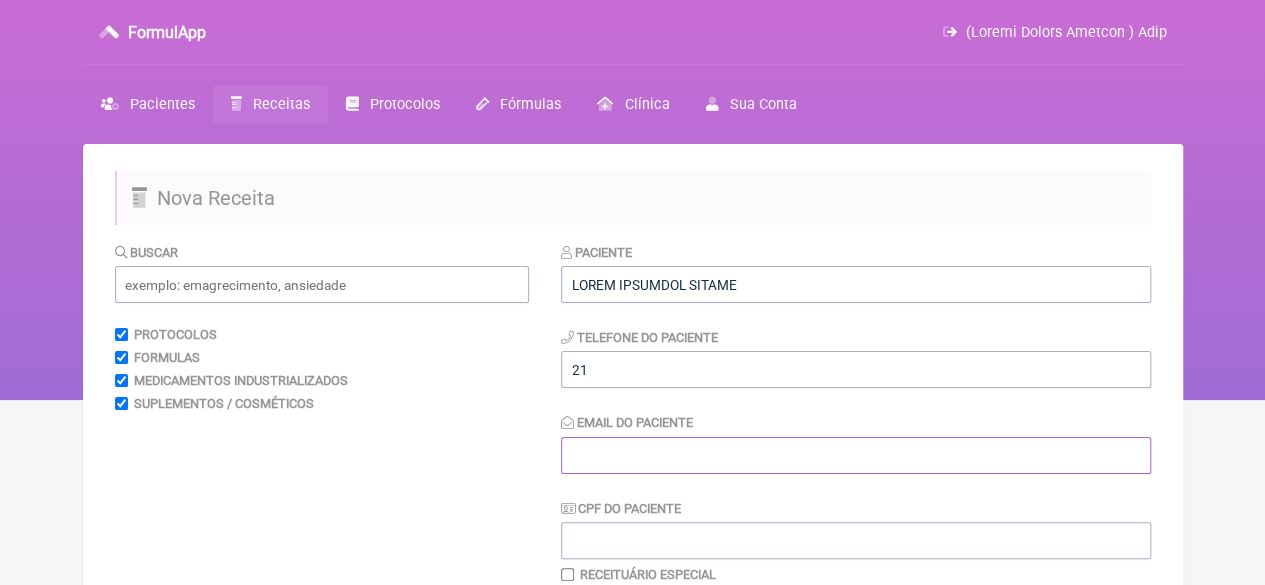 click on "Email do Paciente" at bounding box center [856, 455] 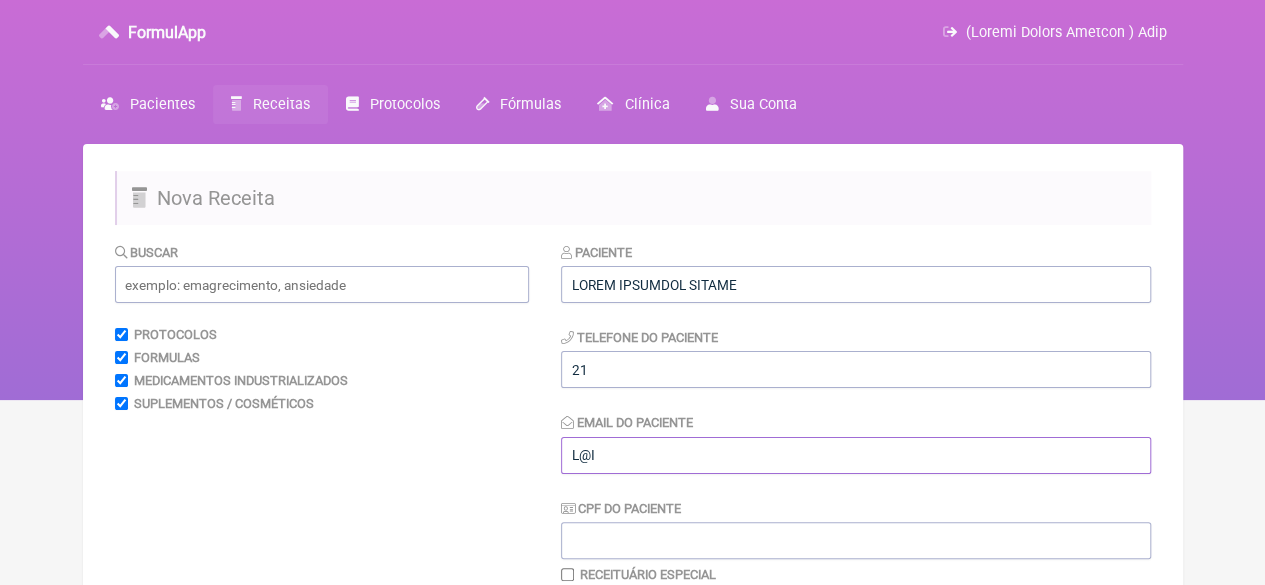 type on "L@I" 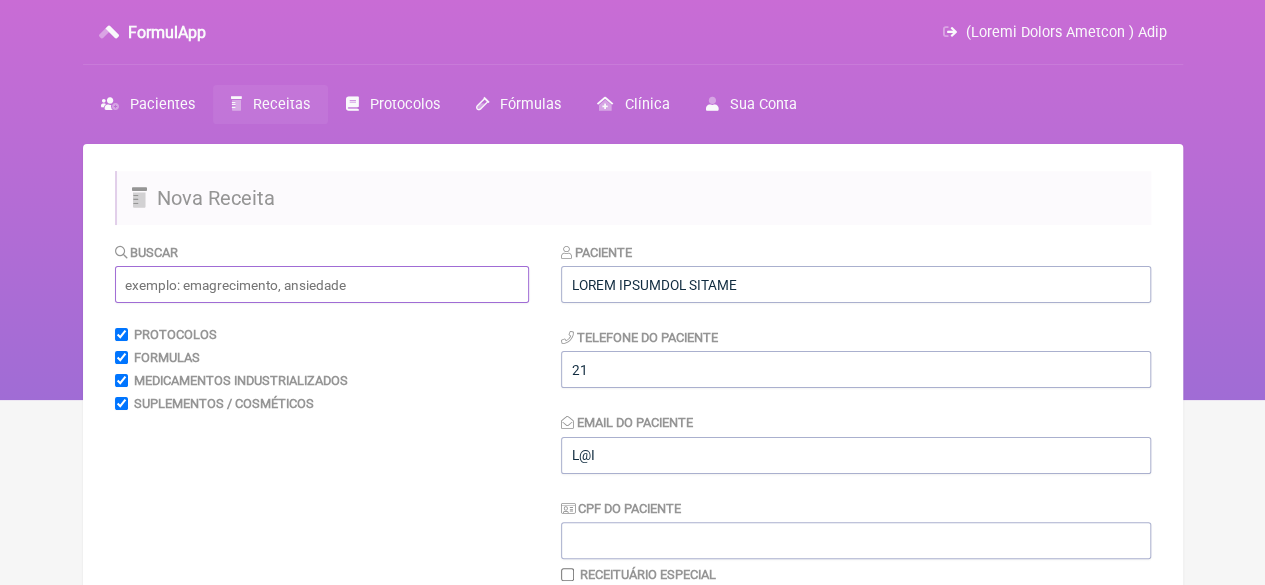 click at bounding box center (322, 284) 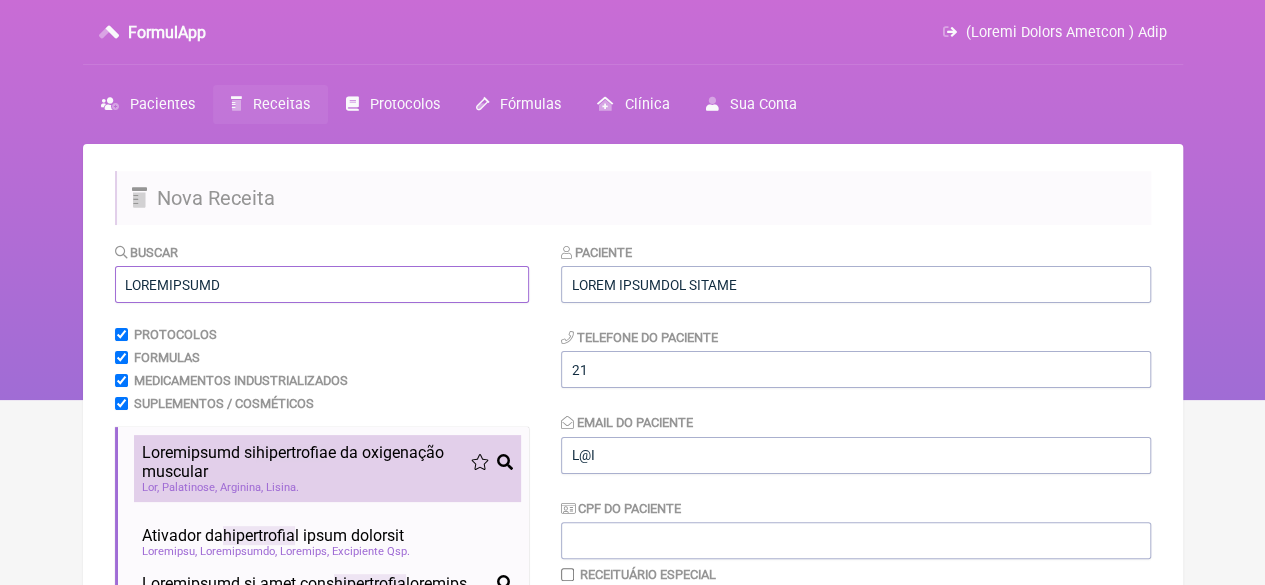 type on "LOREMIPSUMD" 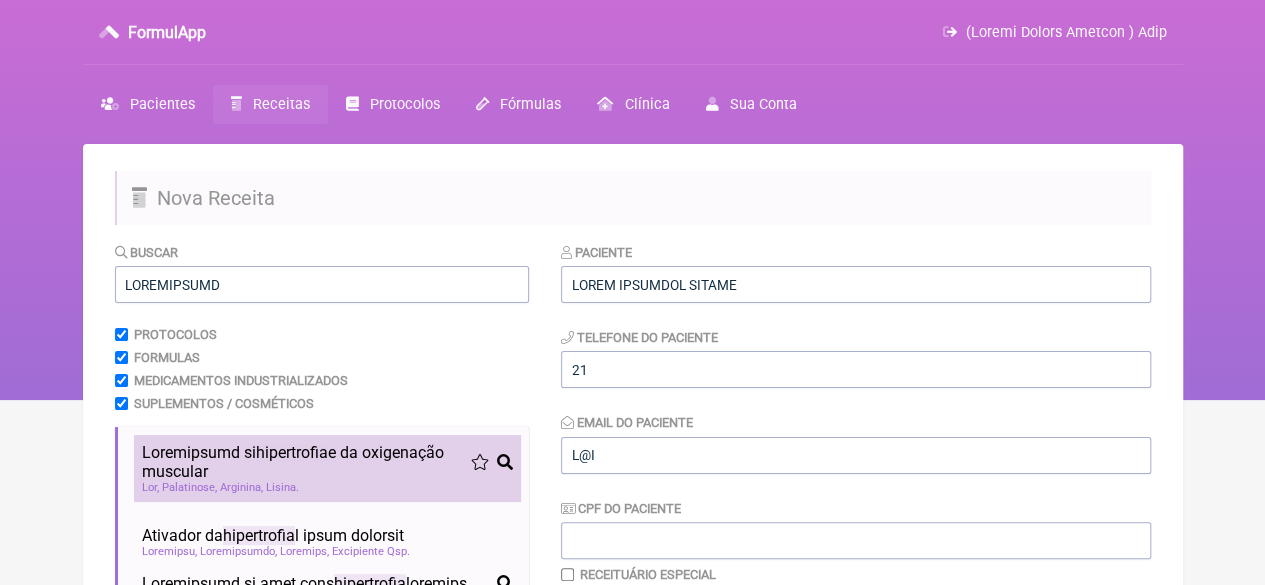 click on "Loremipsumd si  ametconsect  a el seddoeiusm temporin" at bounding box center (306, 462) 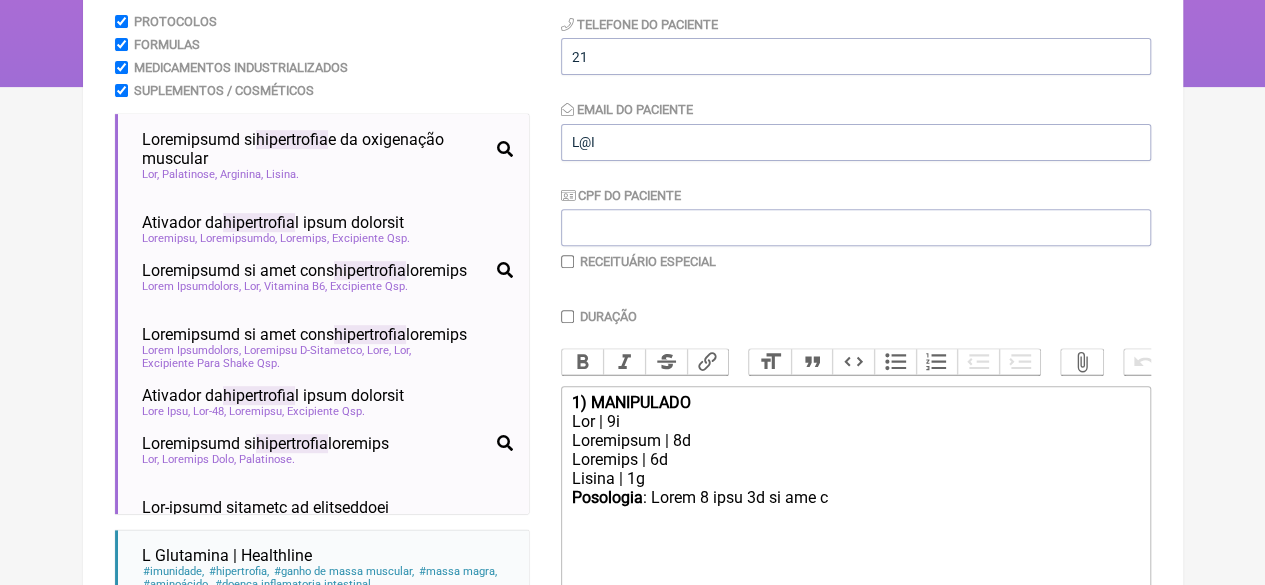 scroll, scrollTop: 510, scrollLeft: 0, axis: vertical 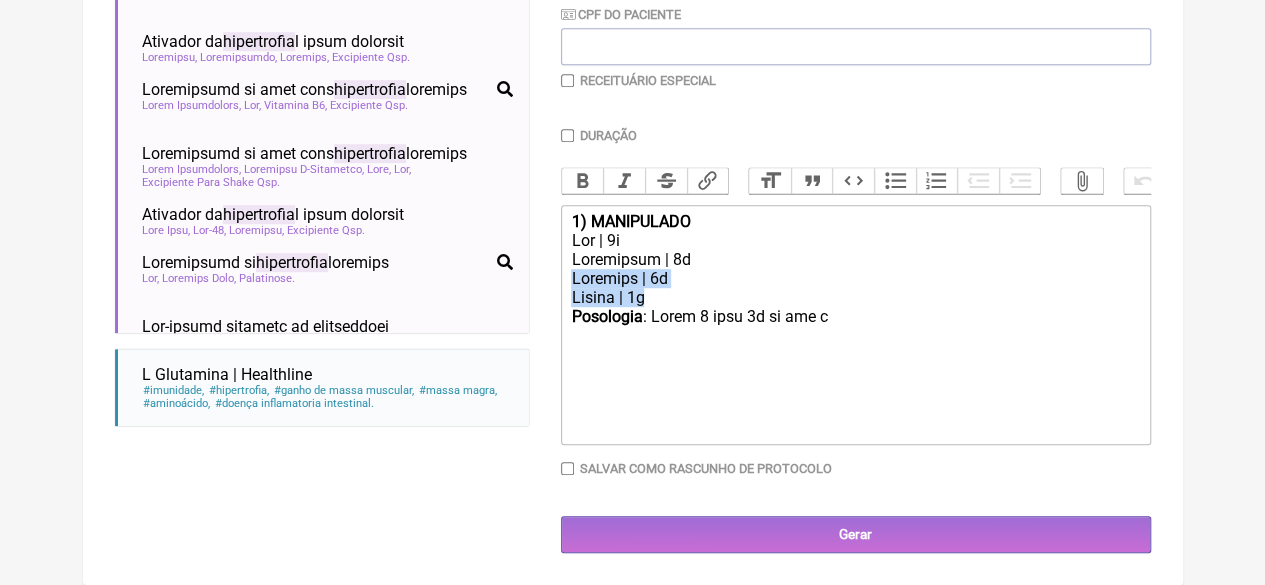drag, startPoint x: 670, startPoint y: 293, endPoint x: 563, endPoint y: 277, distance: 108.18965 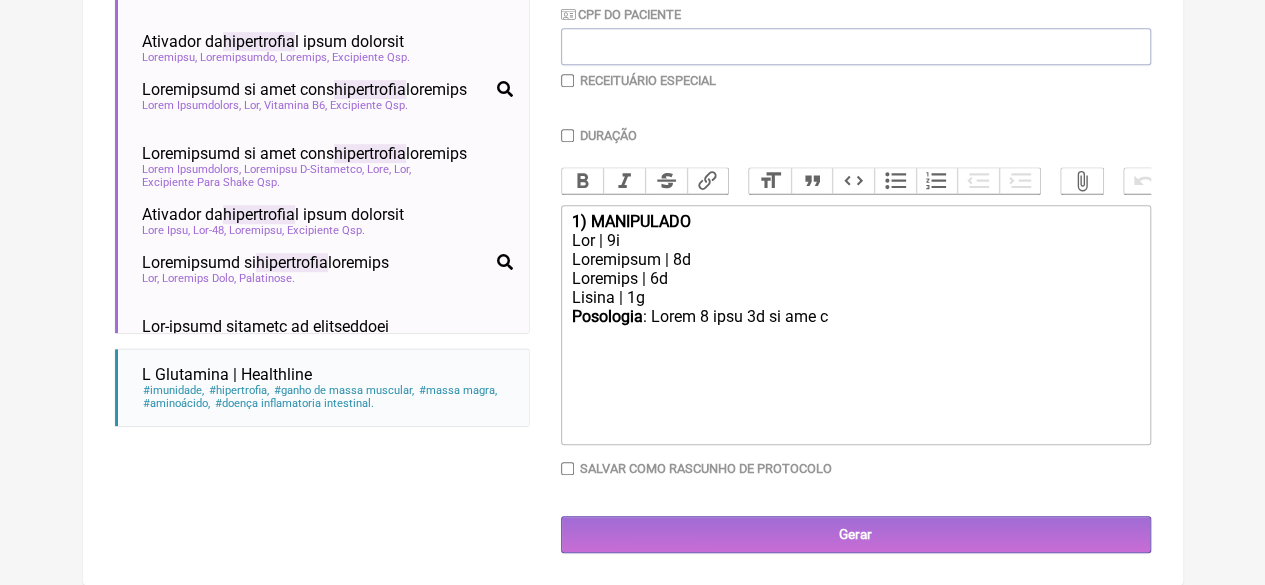 click on "Loremipsum | 8d" at bounding box center (855, 259) 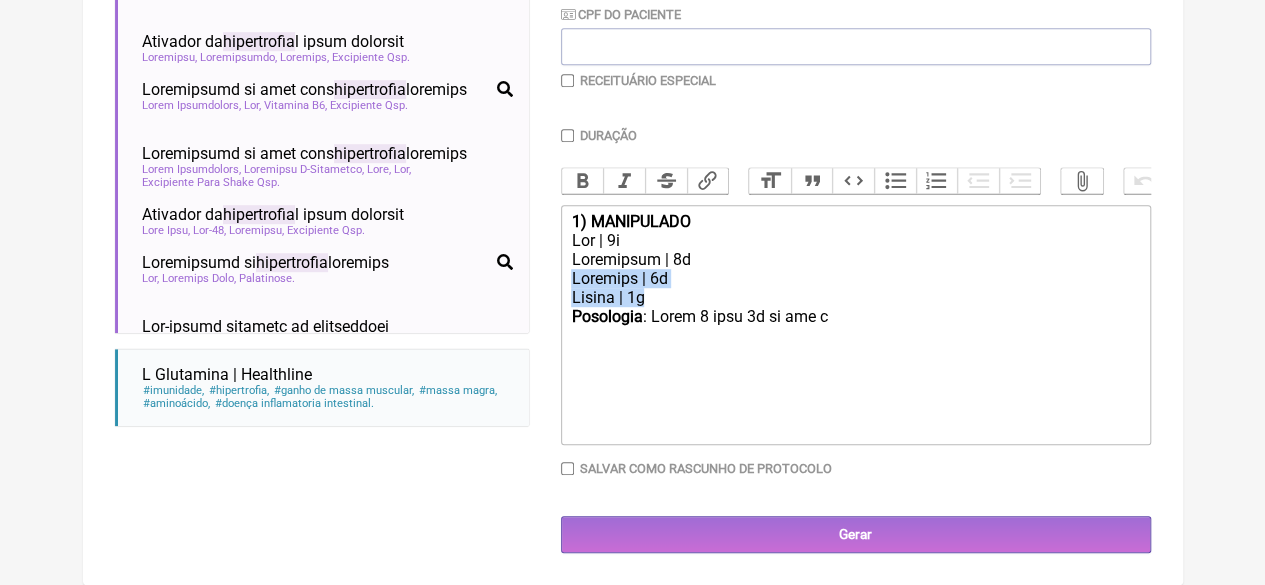 drag, startPoint x: 668, startPoint y: 298, endPoint x: 556, endPoint y: 243, distance: 124.7758 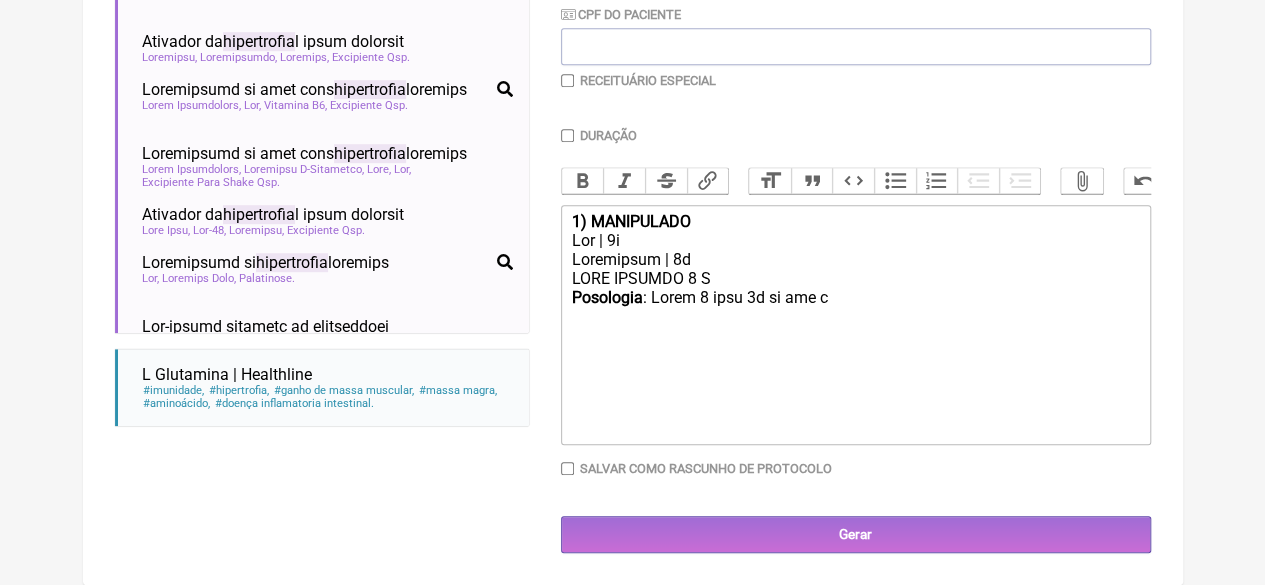 click on "Loremipsu : Dolor 6 sita 1c ad eli s" at bounding box center (855, 307) 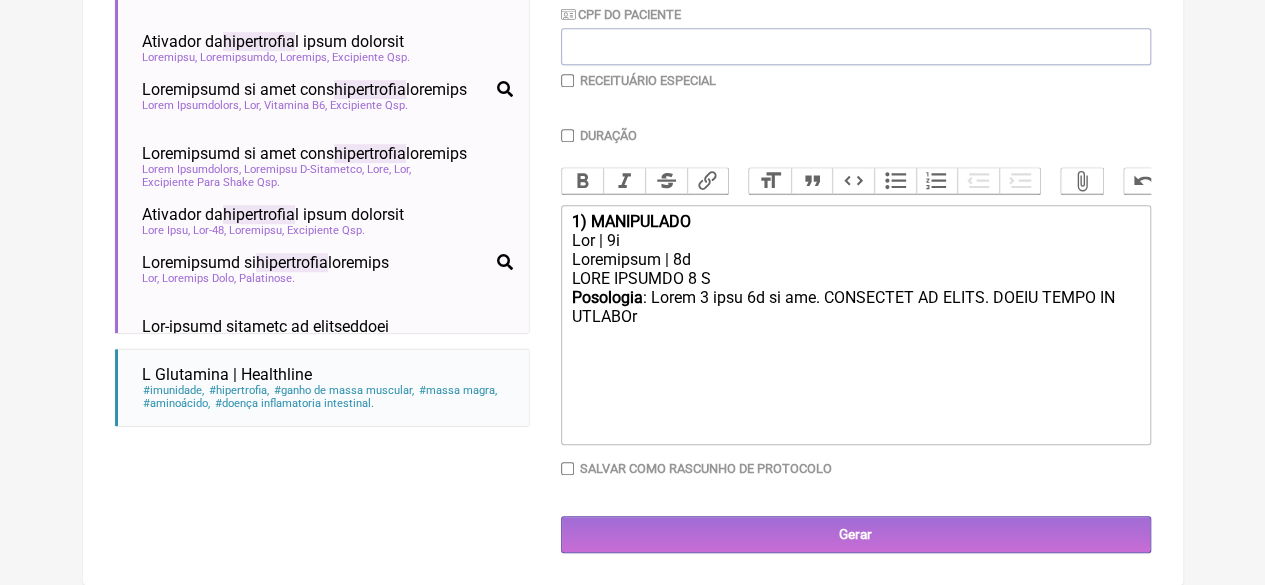 type on "<lor><ipsumd>7) SITAMETCON</adipis></eli><sed>Doe | 3t</inc><utl>Etdolorema | 9a</eni><adm>VENI QUISNOS 0 E&ulla;</lab><nis><aliqui>Exeacommo</conseq>: Duisa 2 irur 7i re vol. VELITESSE CI FUGIA. NULLA PARIA EX SINTOC c<no><pr></sun>" 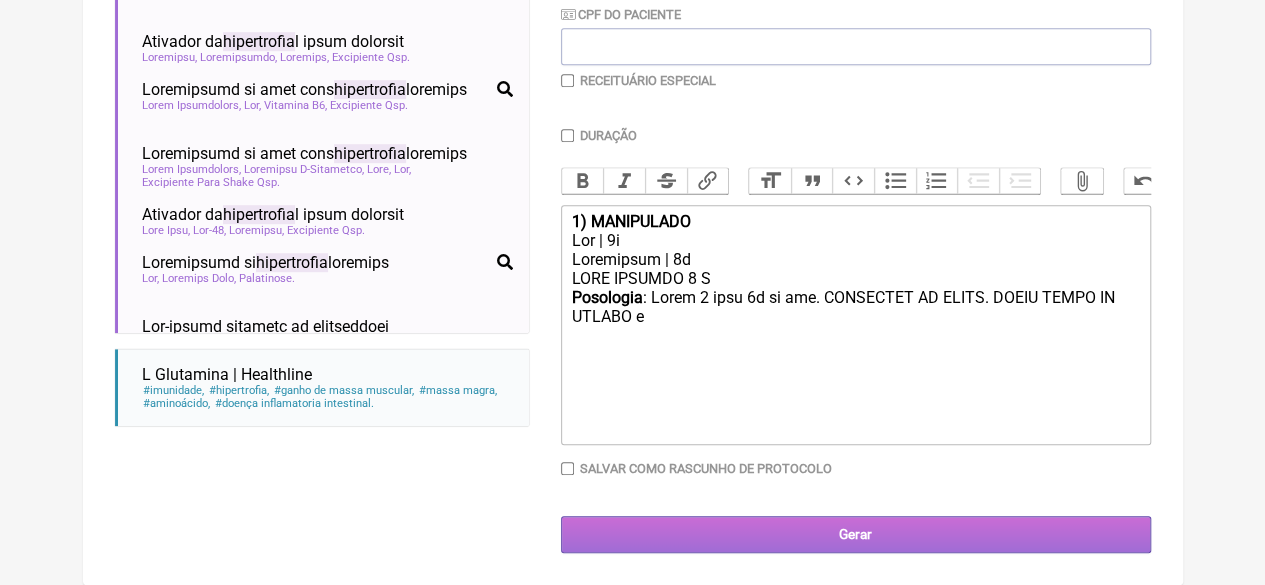 click on "Gerar" at bounding box center [856, 534] 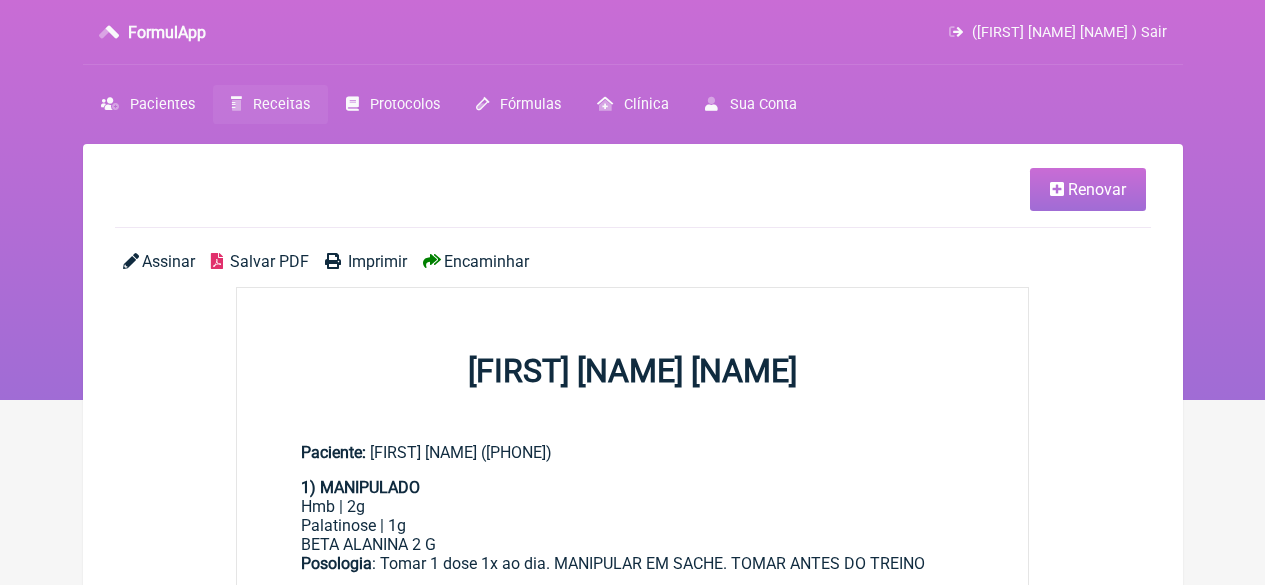 scroll, scrollTop: 0, scrollLeft: 0, axis: both 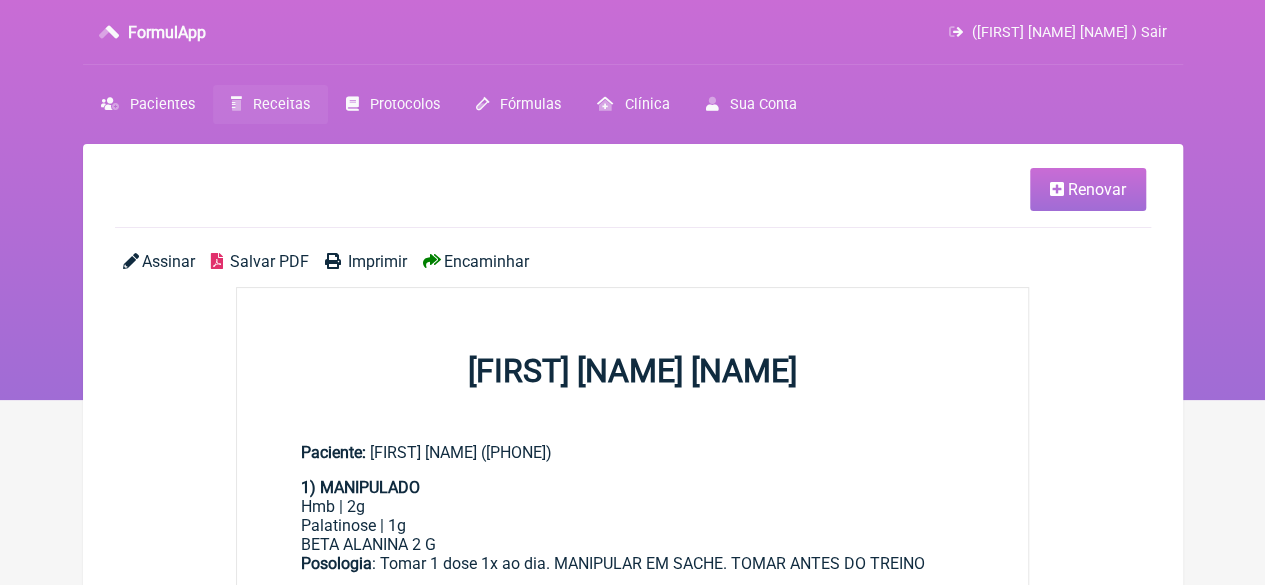 click on "Imprimir" at bounding box center [377, 261] 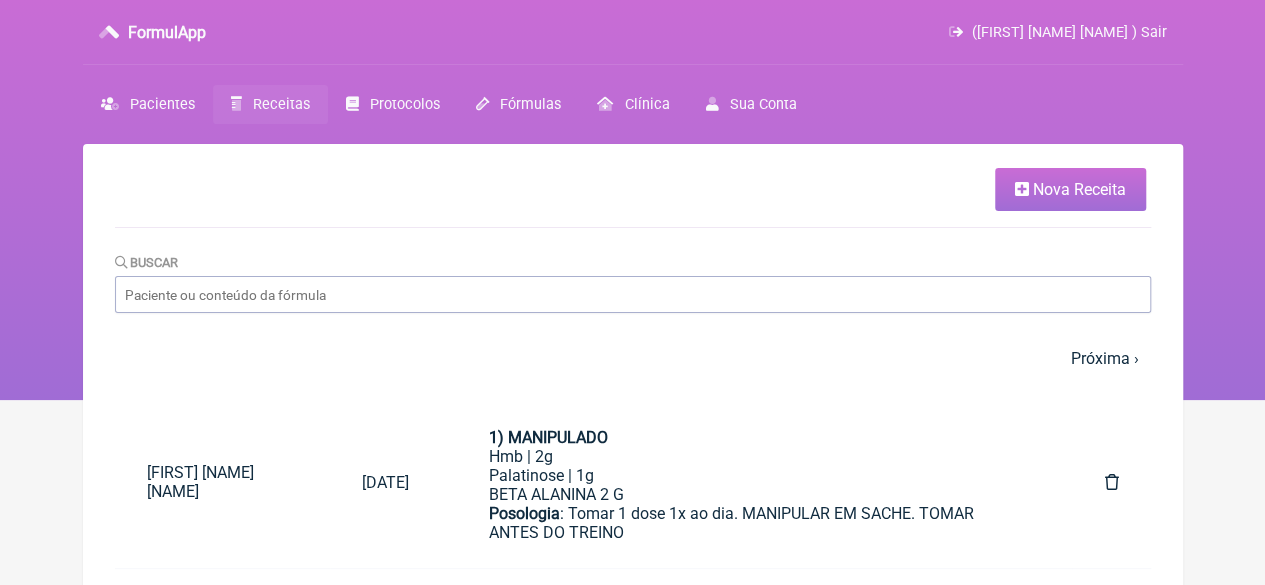 click on "Nova Receita" at bounding box center [1070, 189] 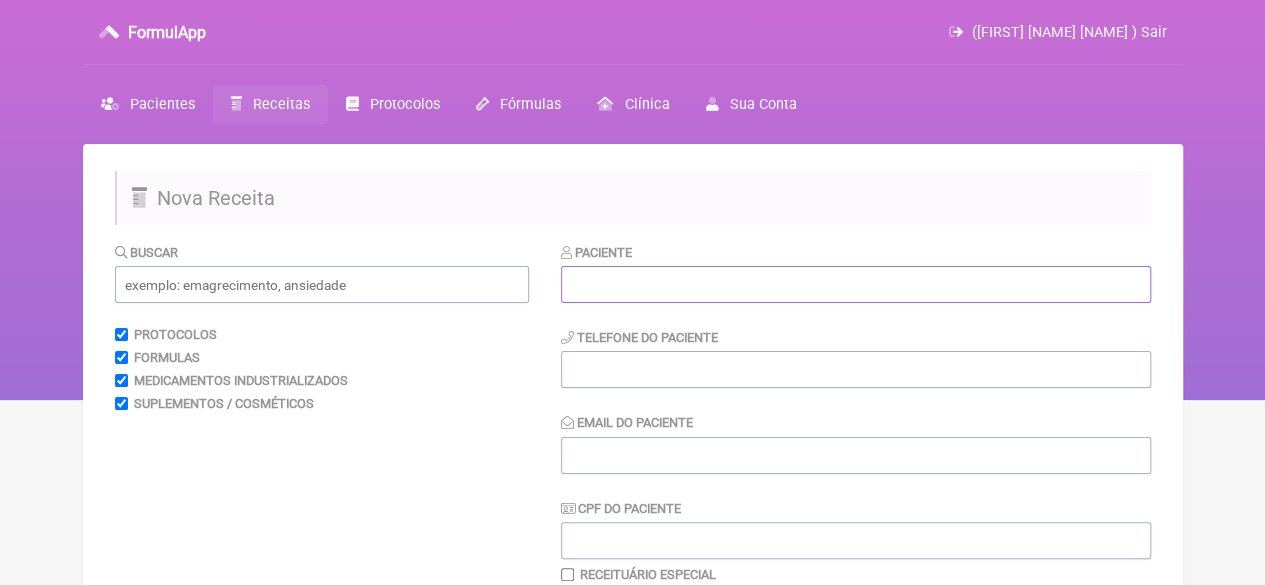 click at bounding box center (856, 284) 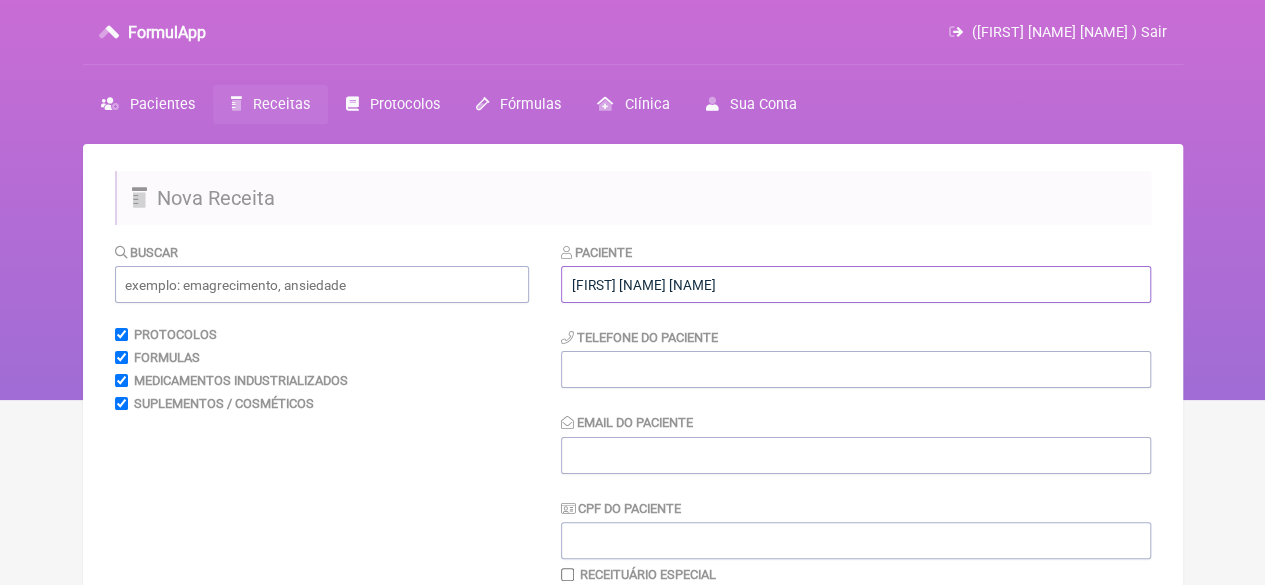 type on "Astaxantina | 2,5mg" 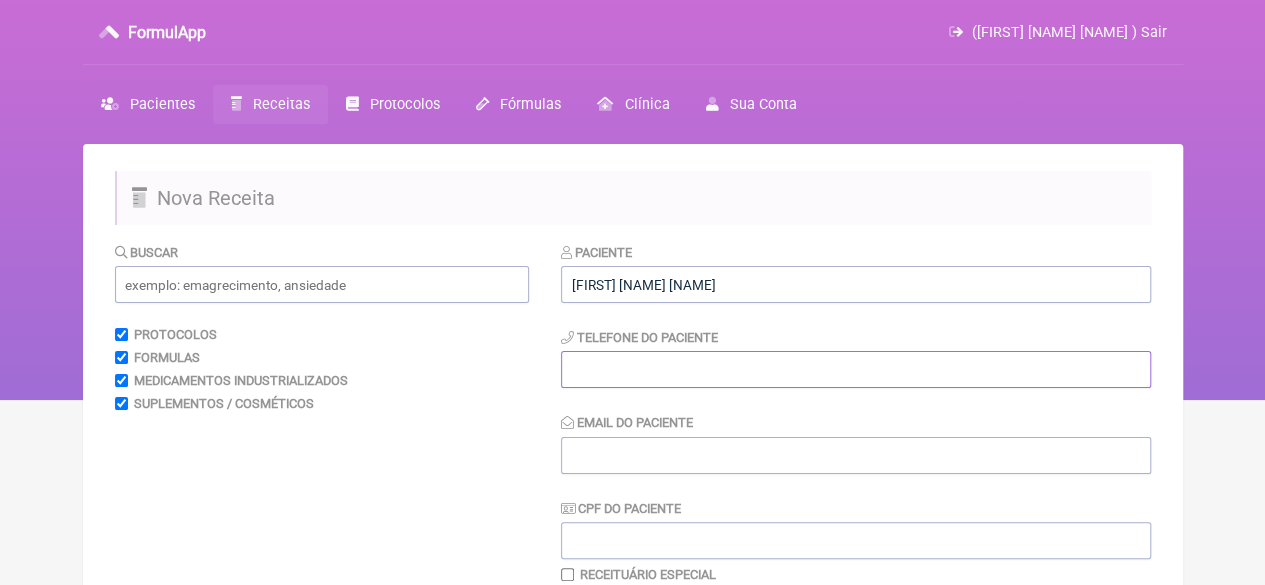 click at bounding box center (856, 369) 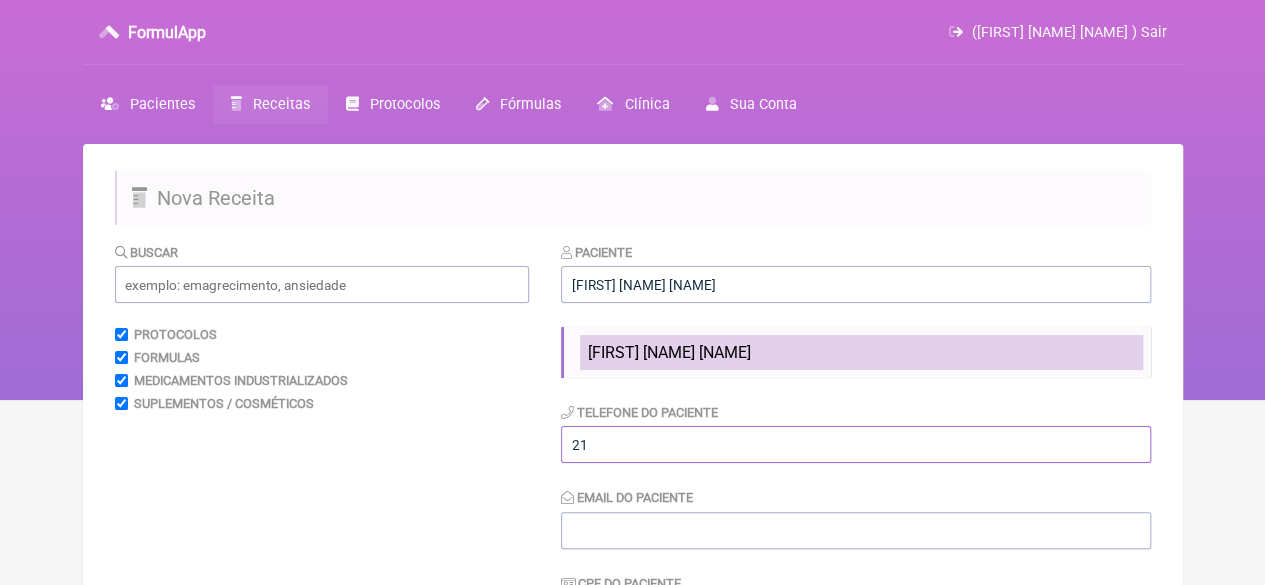 type on "21" 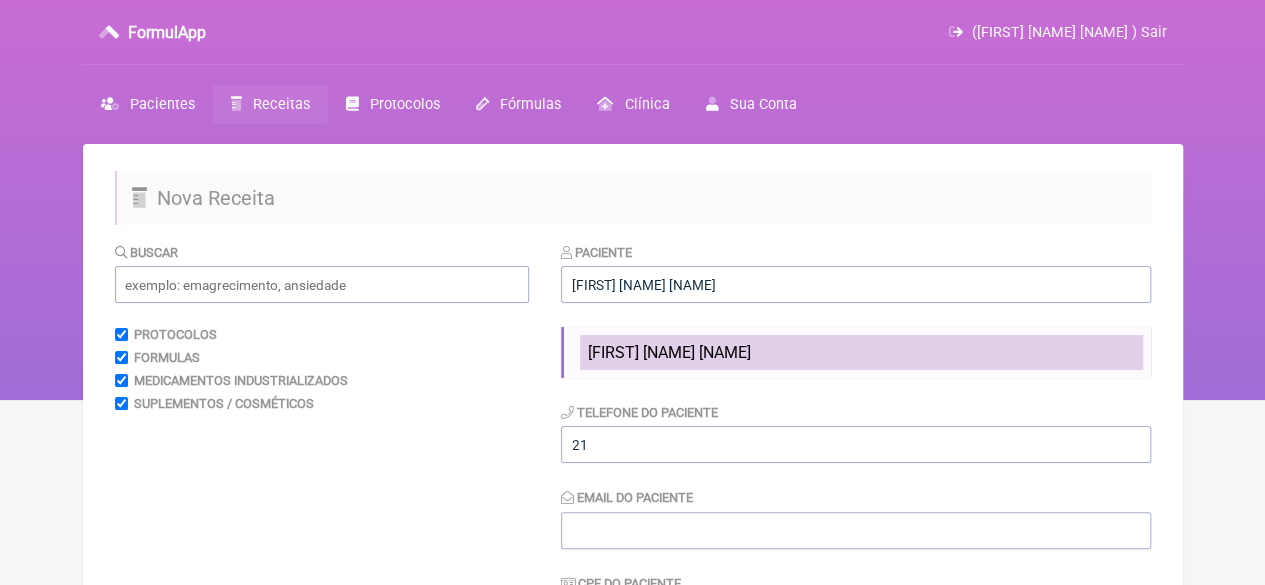 click on "Astaxantina | 2,5mg" at bounding box center (669, 352) 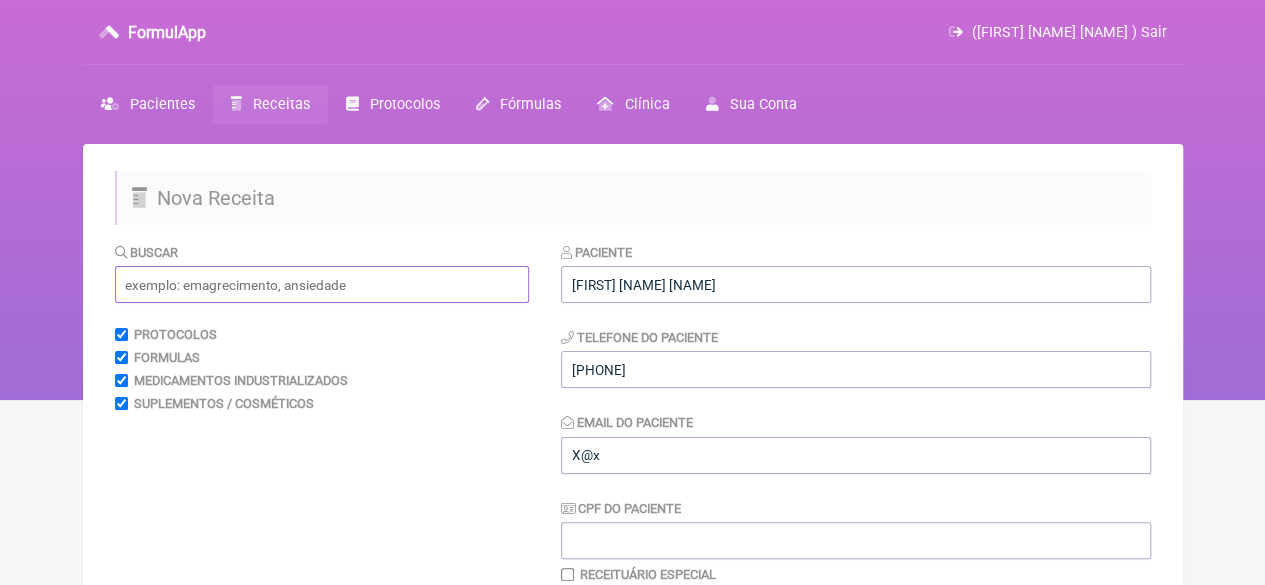 click at bounding box center (322, 284) 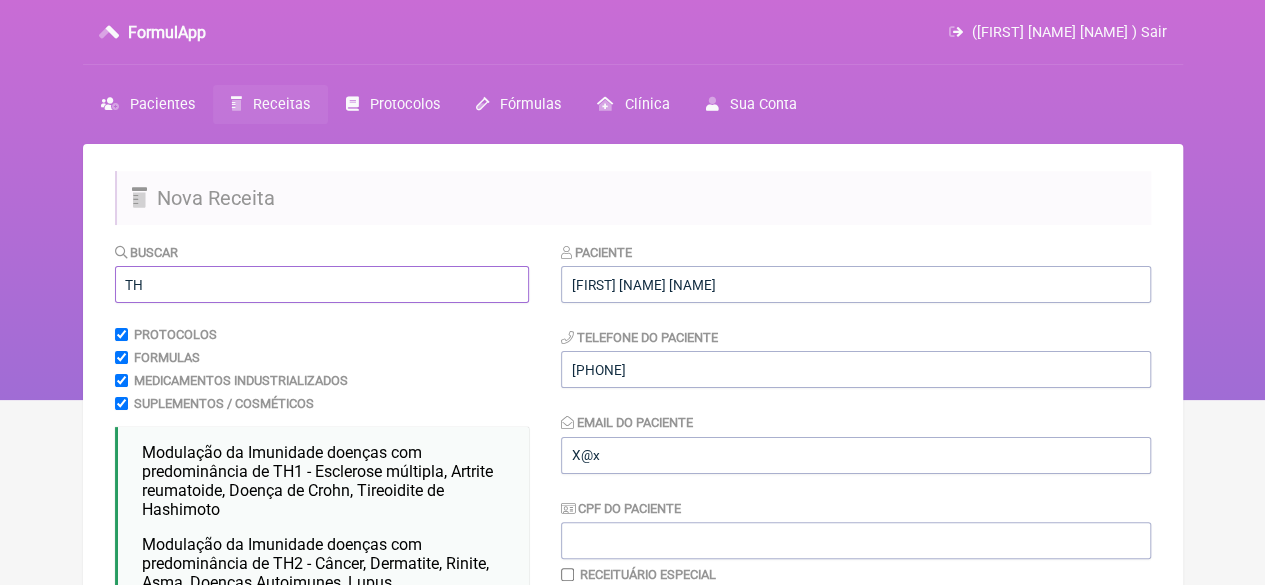 scroll, scrollTop: 400, scrollLeft: 0, axis: vertical 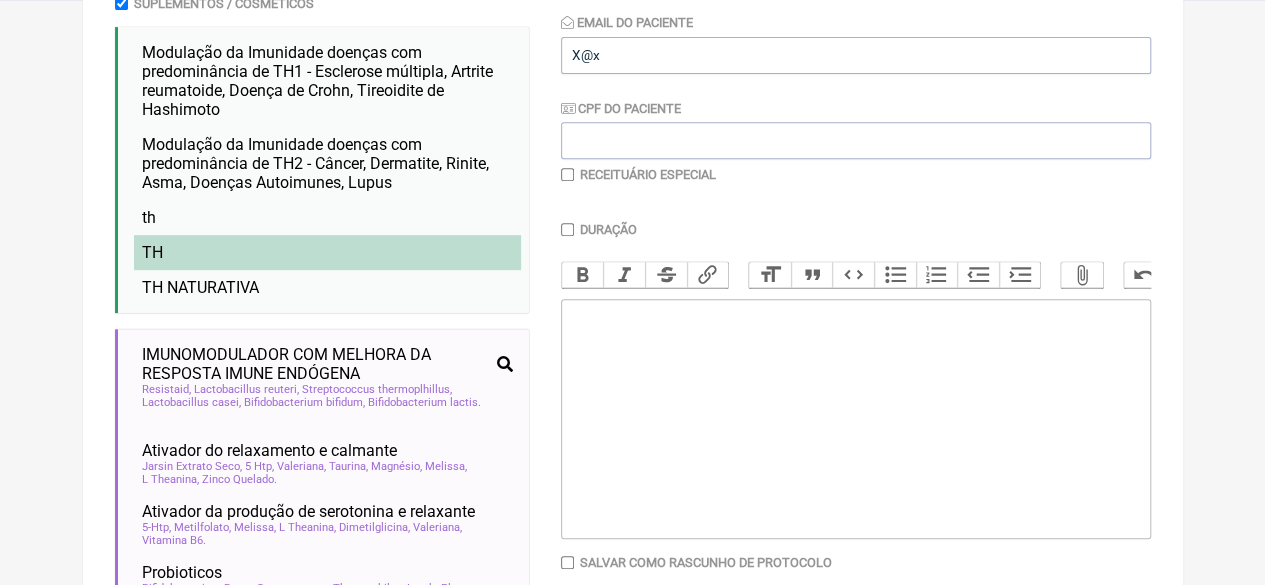 type on "TH" 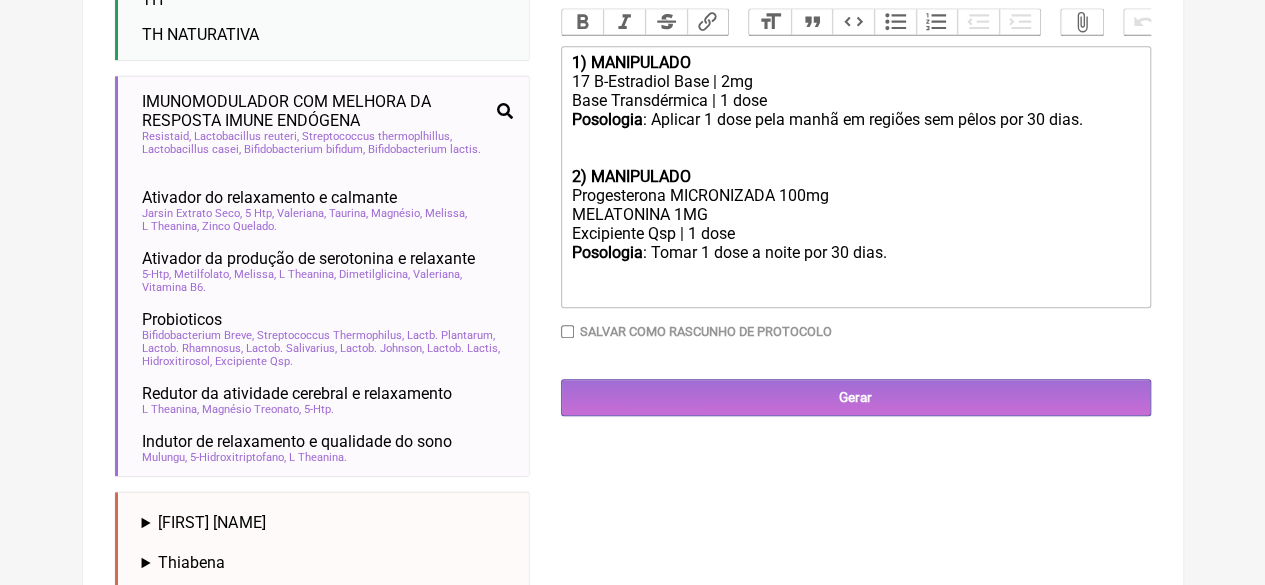 scroll, scrollTop: 500, scrollLeft: 0, axis: vertical 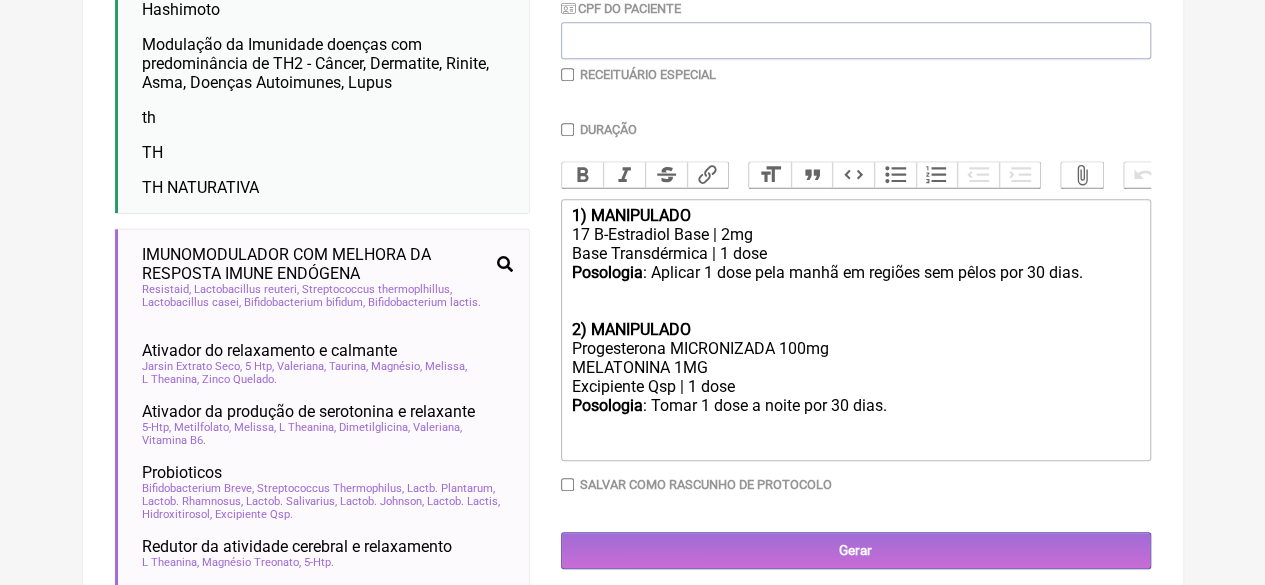 click on "Duração" at bounding box center (567, 129) 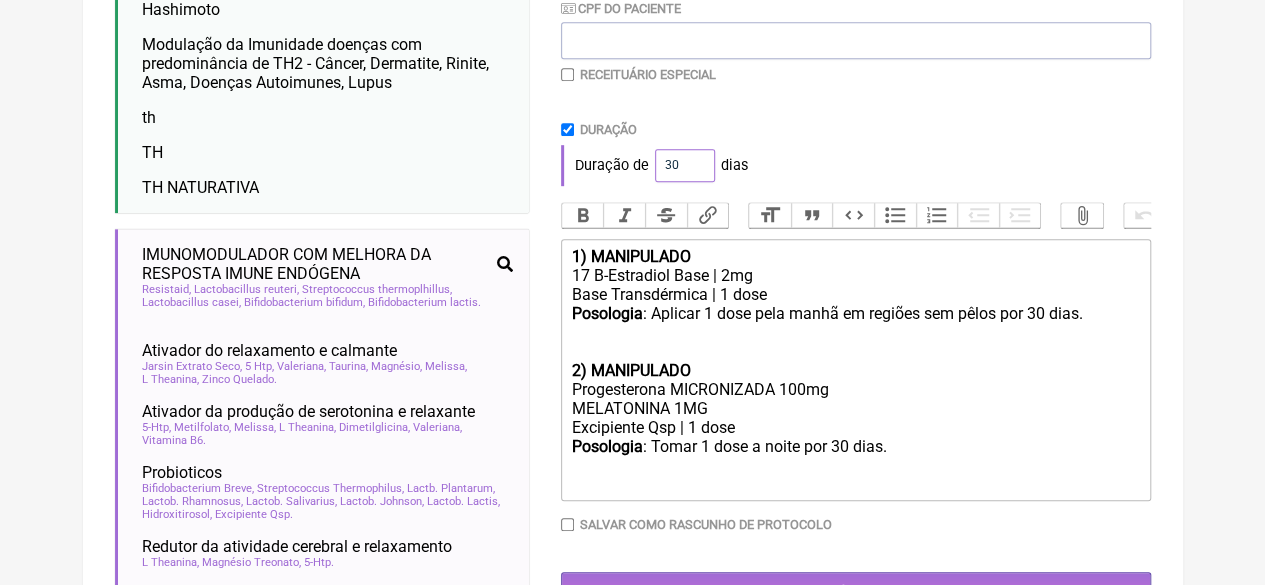 drag, startPoint x: 672, startPoint y: 167, endPoint x: 654, endPoint y: 167, distance: 18 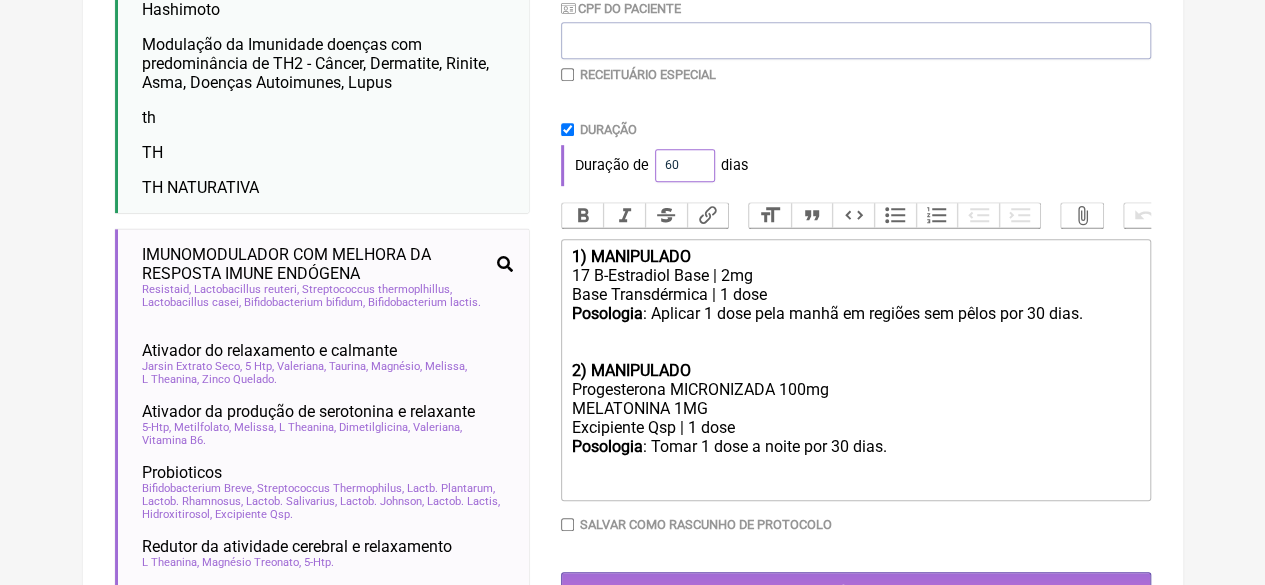 type on "60" 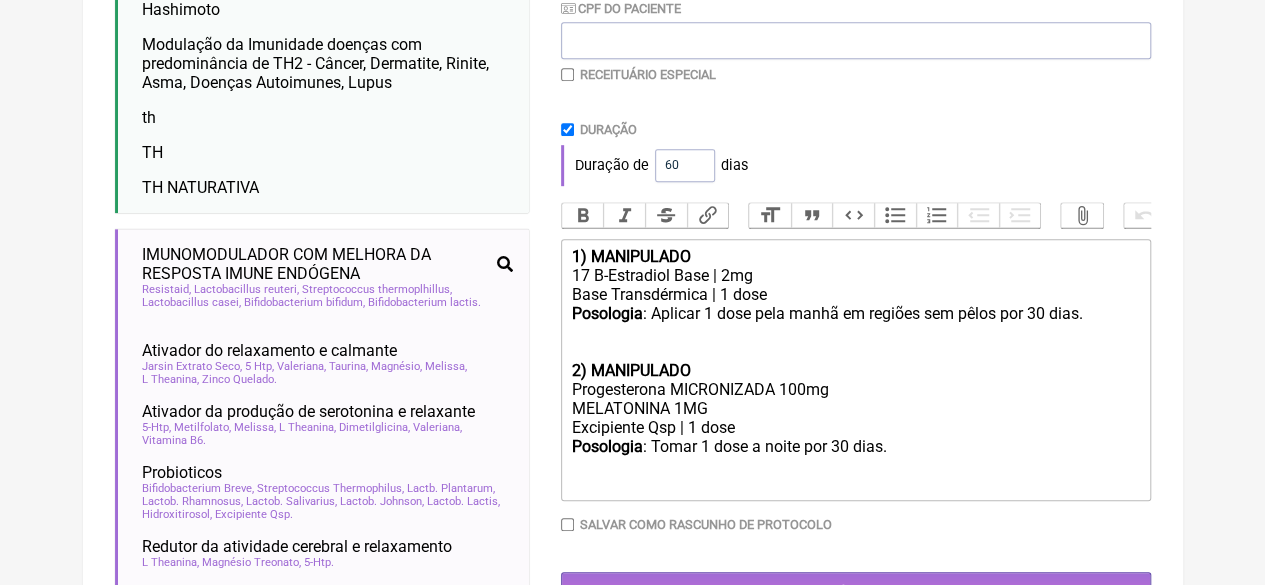 click on "Duração de
60
dias" at bounding box center (856, 165) 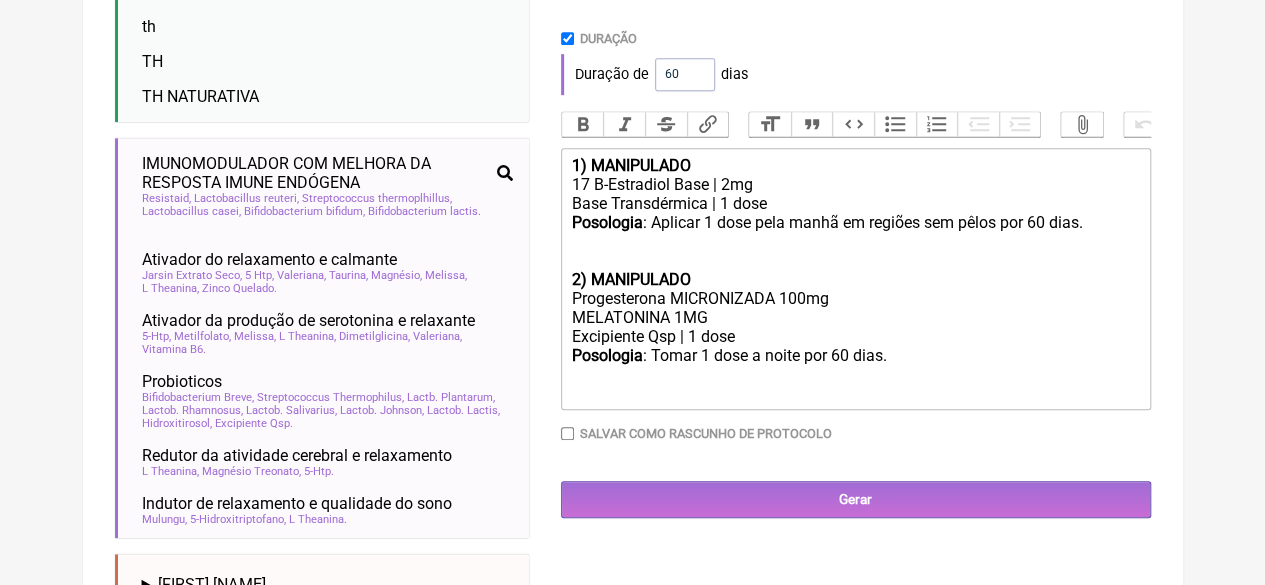 scroll, scrollTop: 900, scrollLeft: 0, axis: vertical 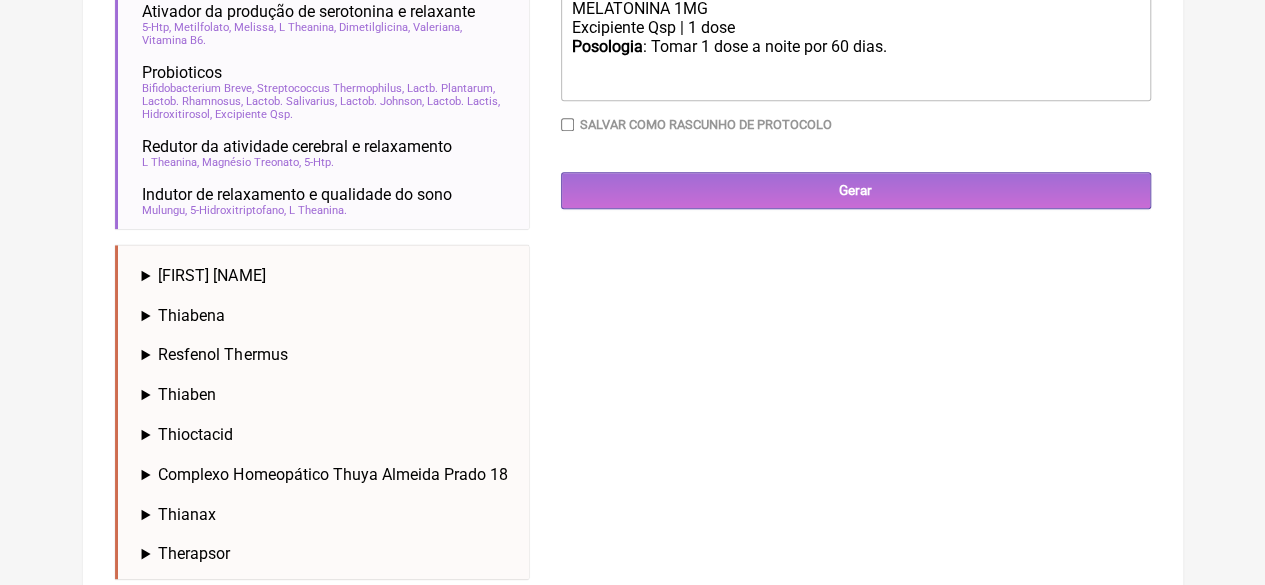 drag, startPoint x: 795, startPoint y: 209, endPoint x: 775, endPoint y: 290, distance: 83.43261 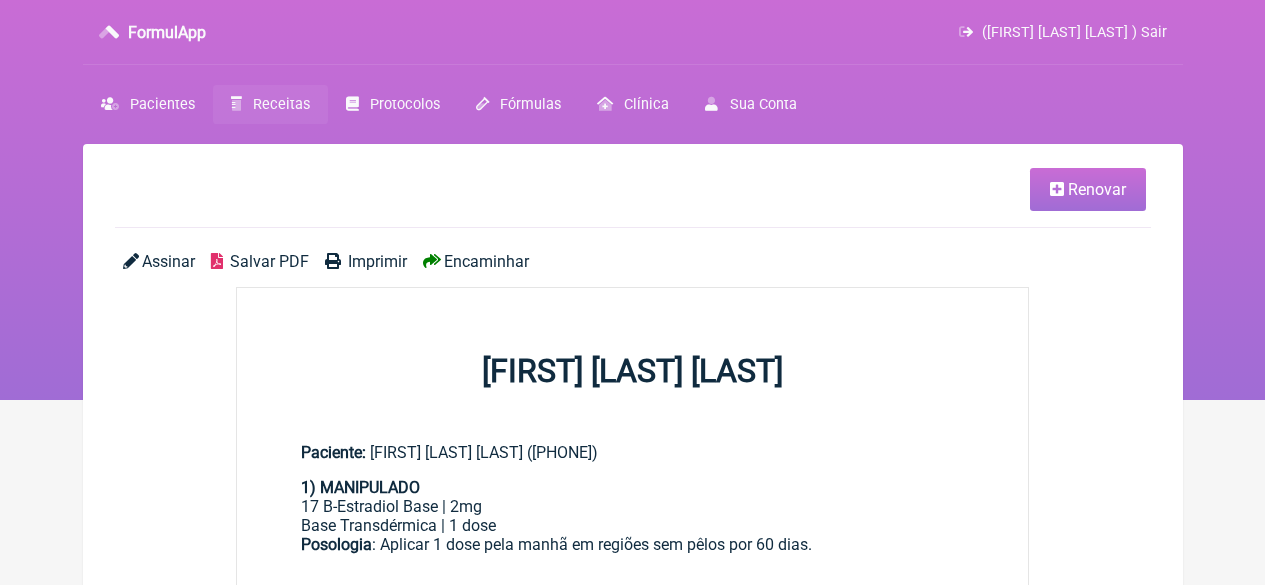 scroll, scrollTop: 0, scrollLeft: 0, axis: both 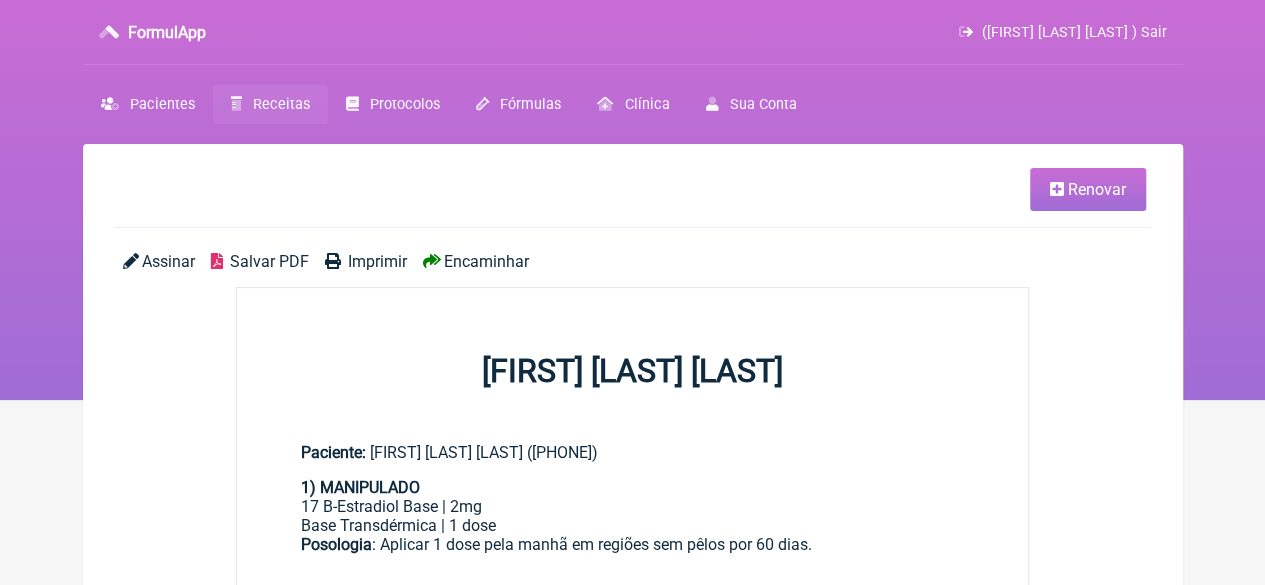 click on "Imprimir" at bounding box center (377, 261) 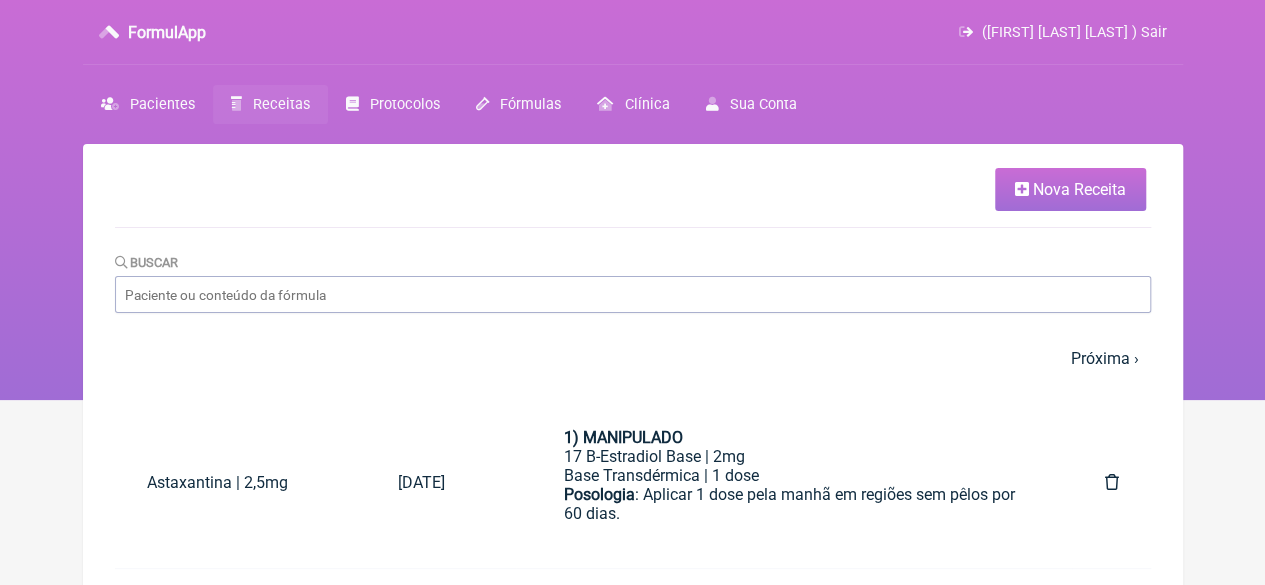 click on "Nova Receita" at bounding box center (1079, 189) 